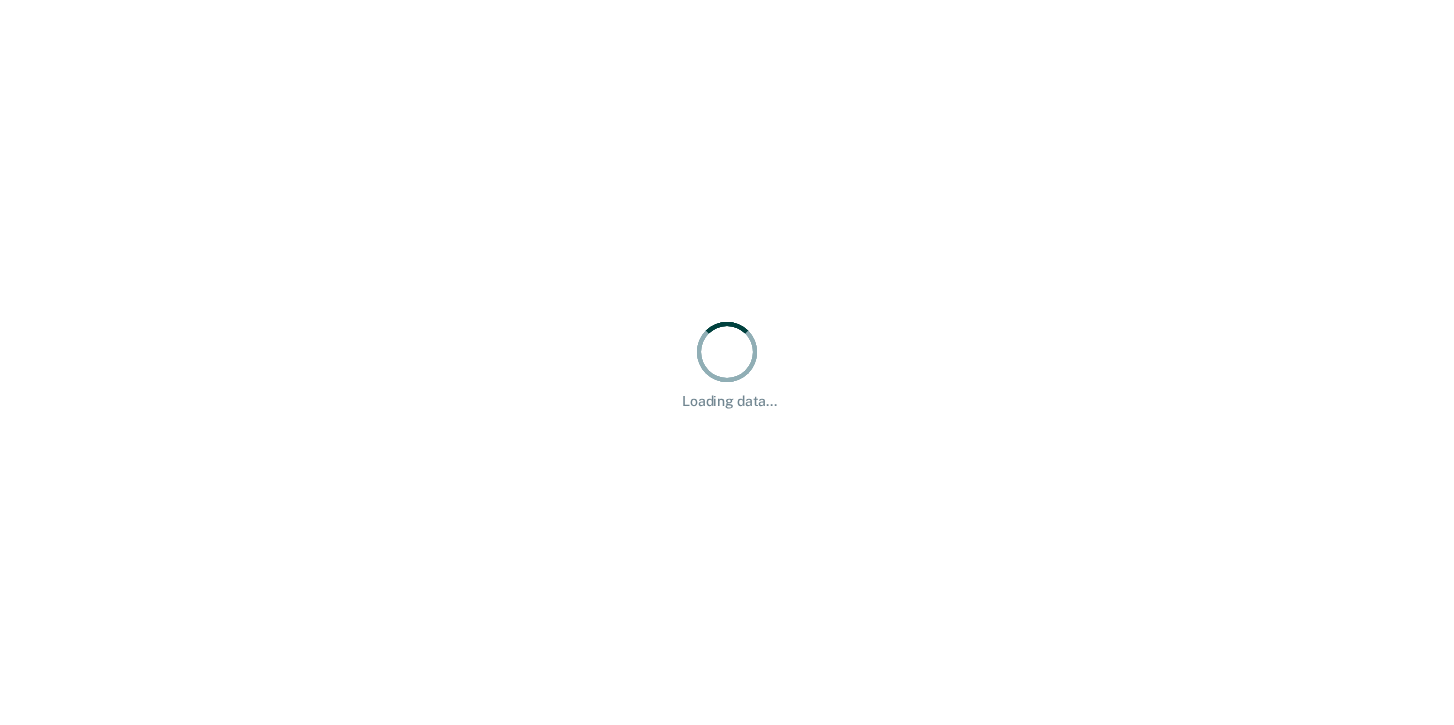 scroll, scrollTop: 0, scrollLeft: 0, axis: both 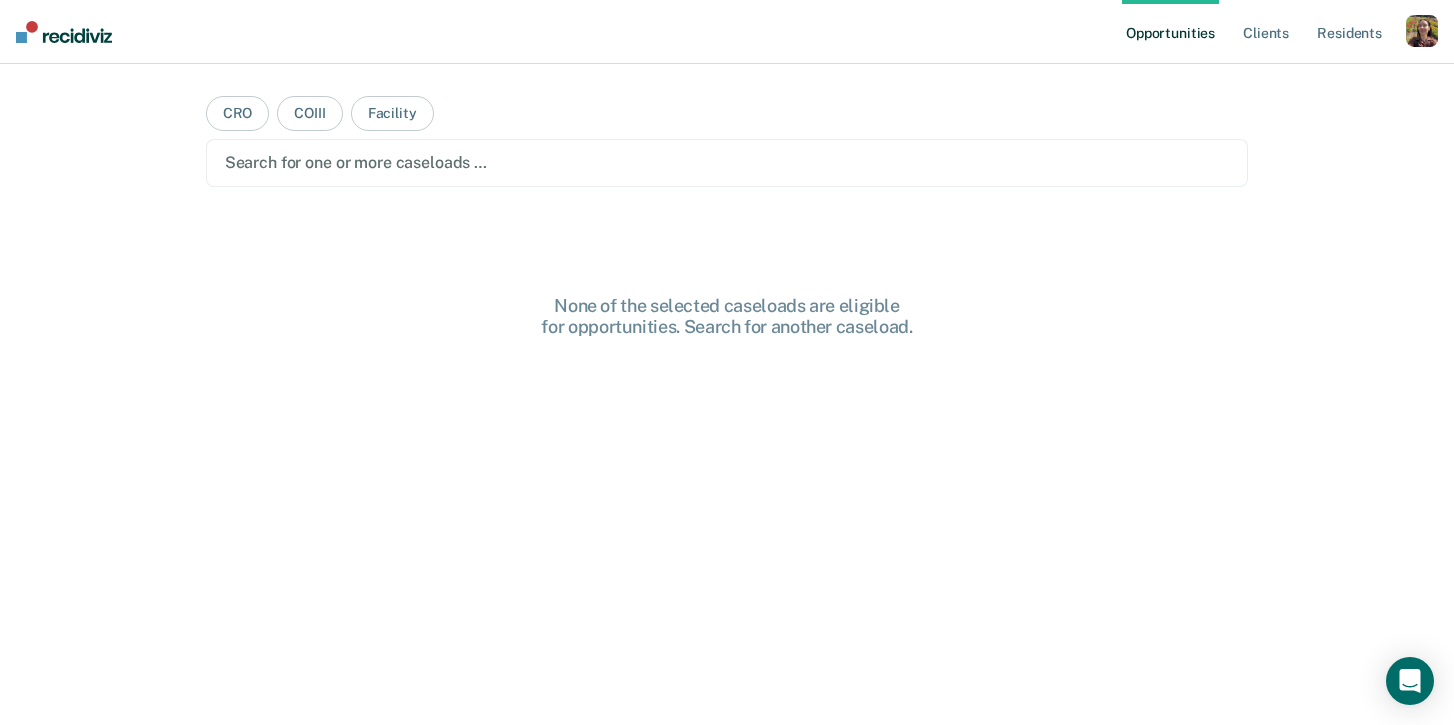 click on "Profile How it works Log Out" at bounding box center (1422, 34) 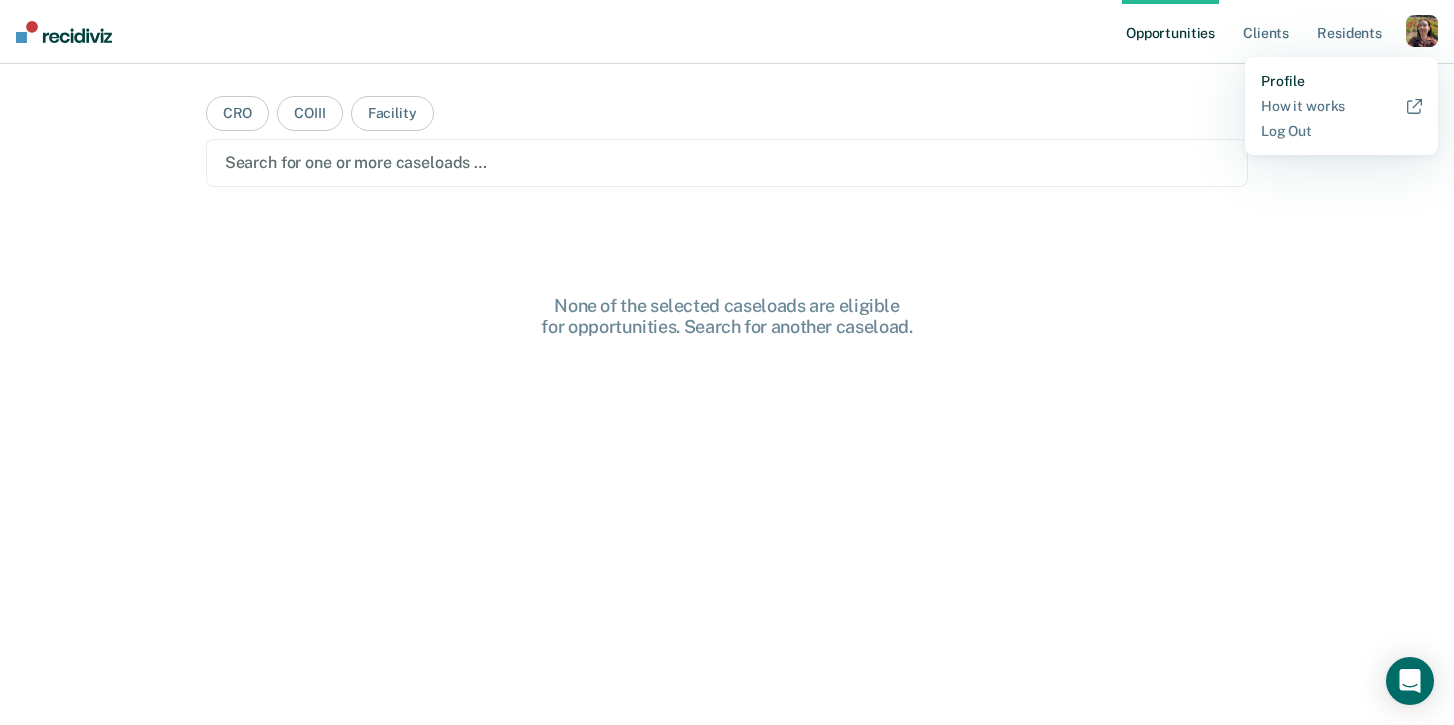 click on "Profile" at bounding box center [1341, 81] 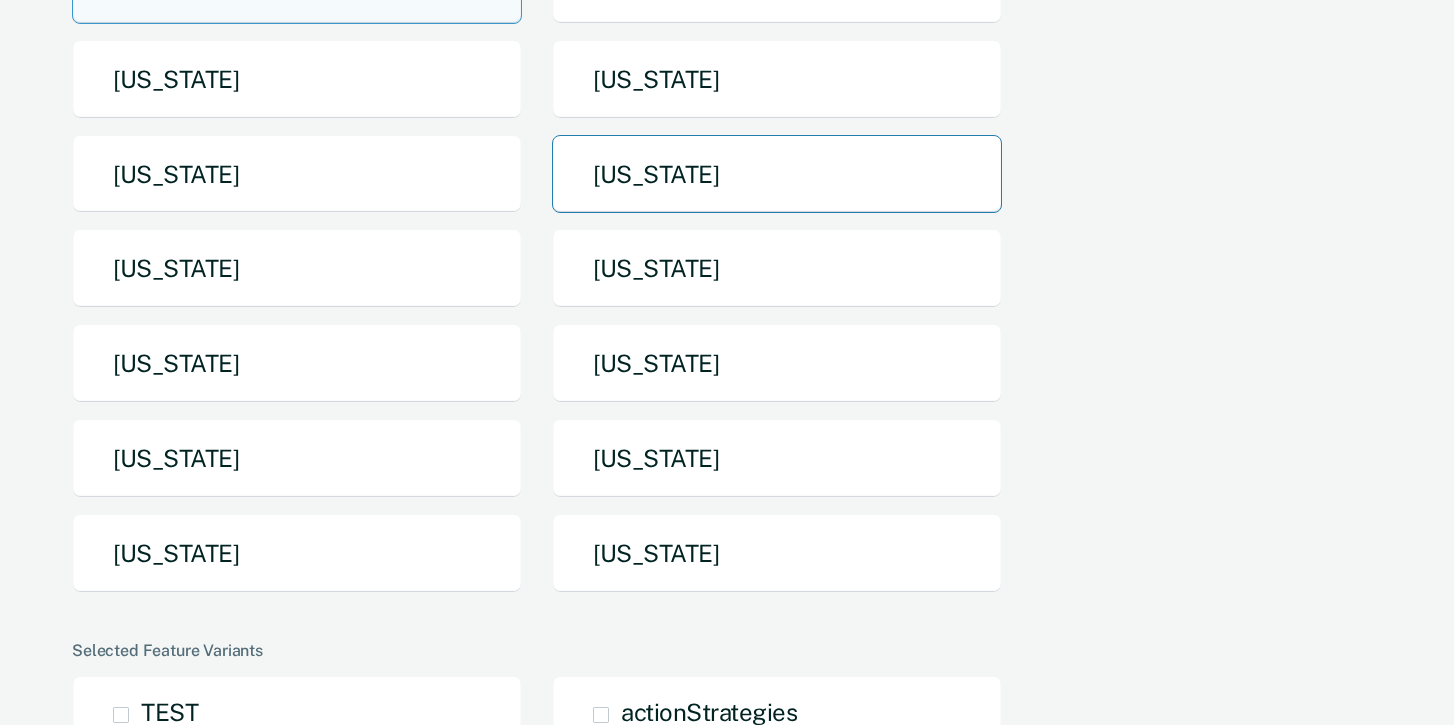 scroll, scrollTop: 271, scrollLeft: 0, axis: vertical 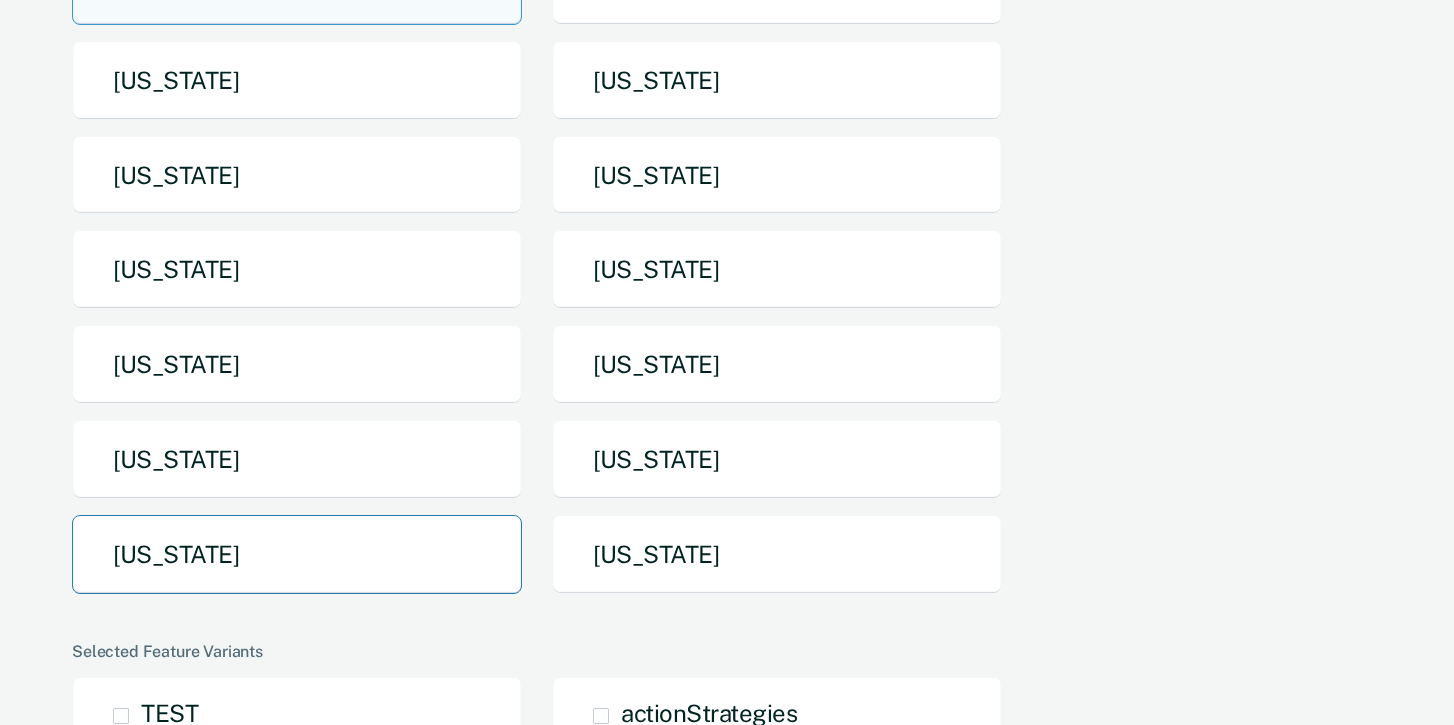 click on "Texas" at bounding box center [297, 554] 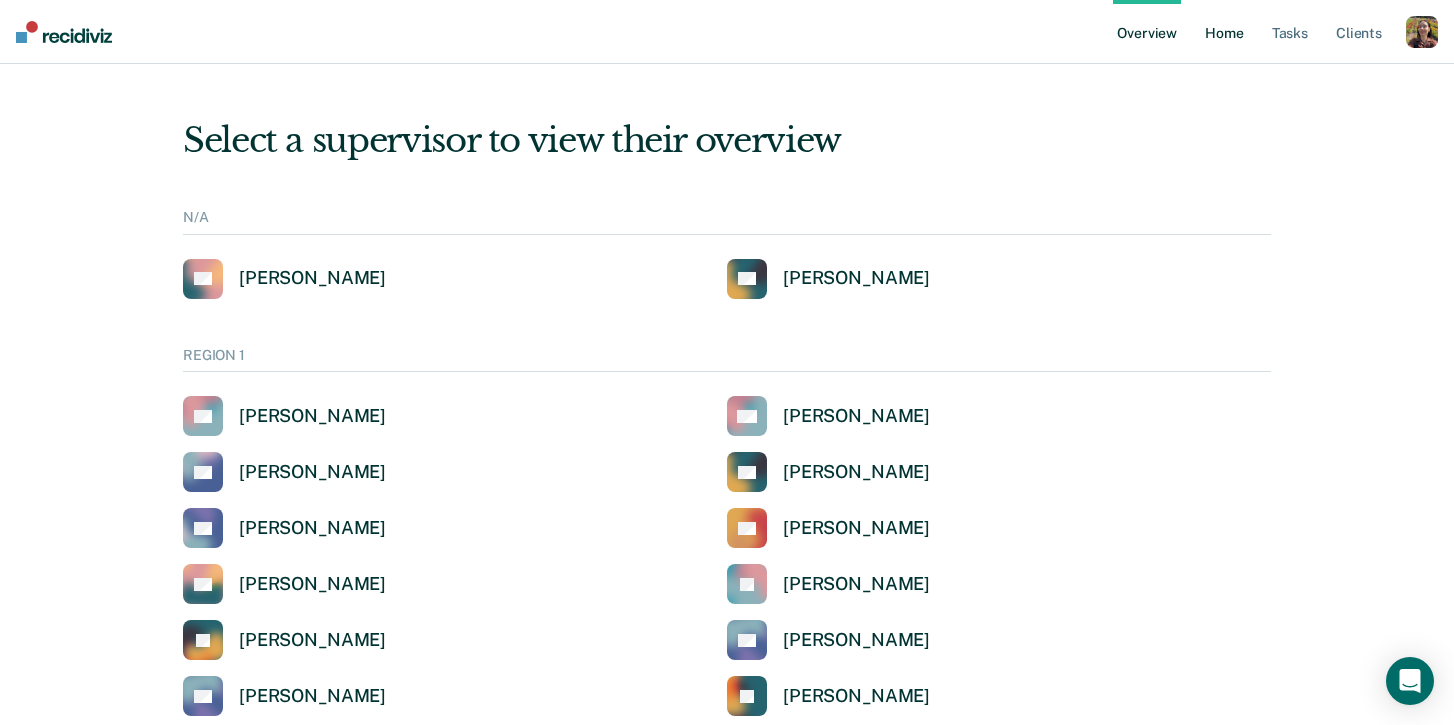 click on "Home" at bounding box center [1224, 32] 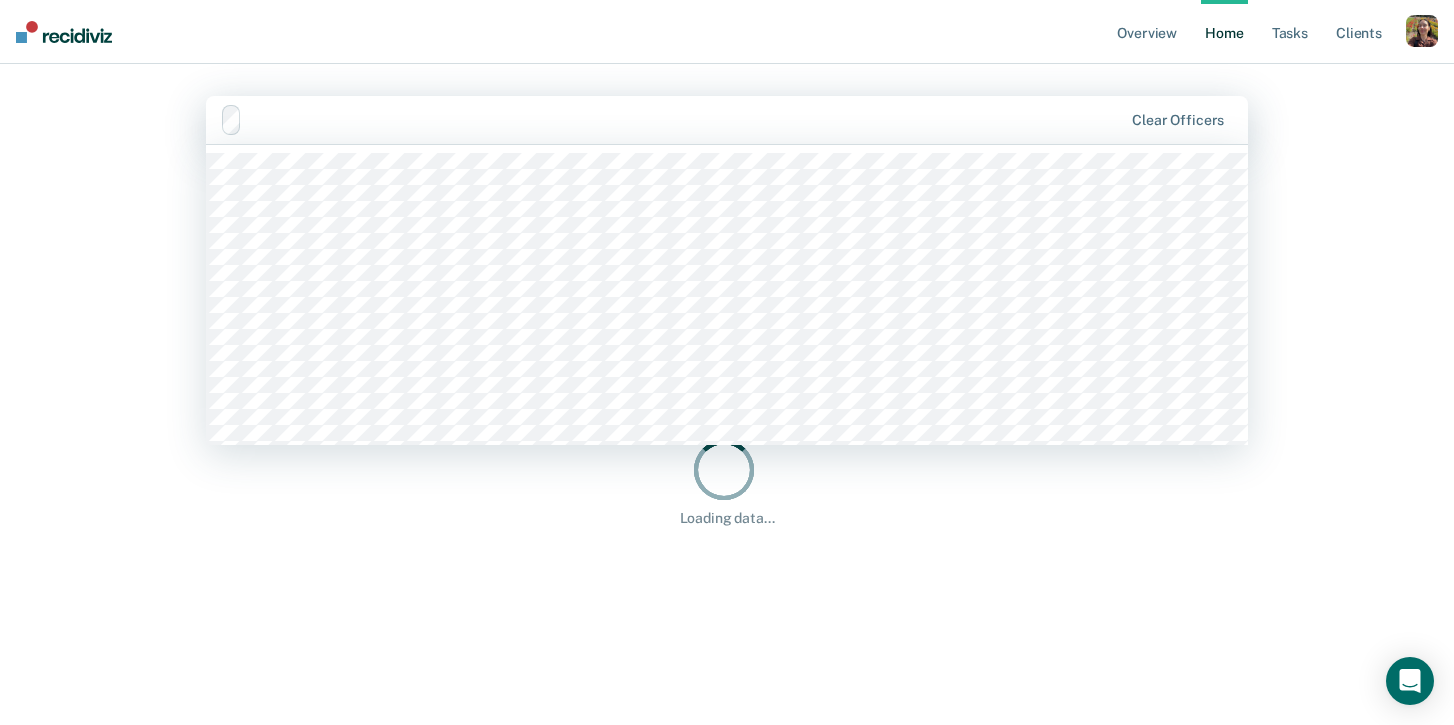 click at bounding box center (686, 119) 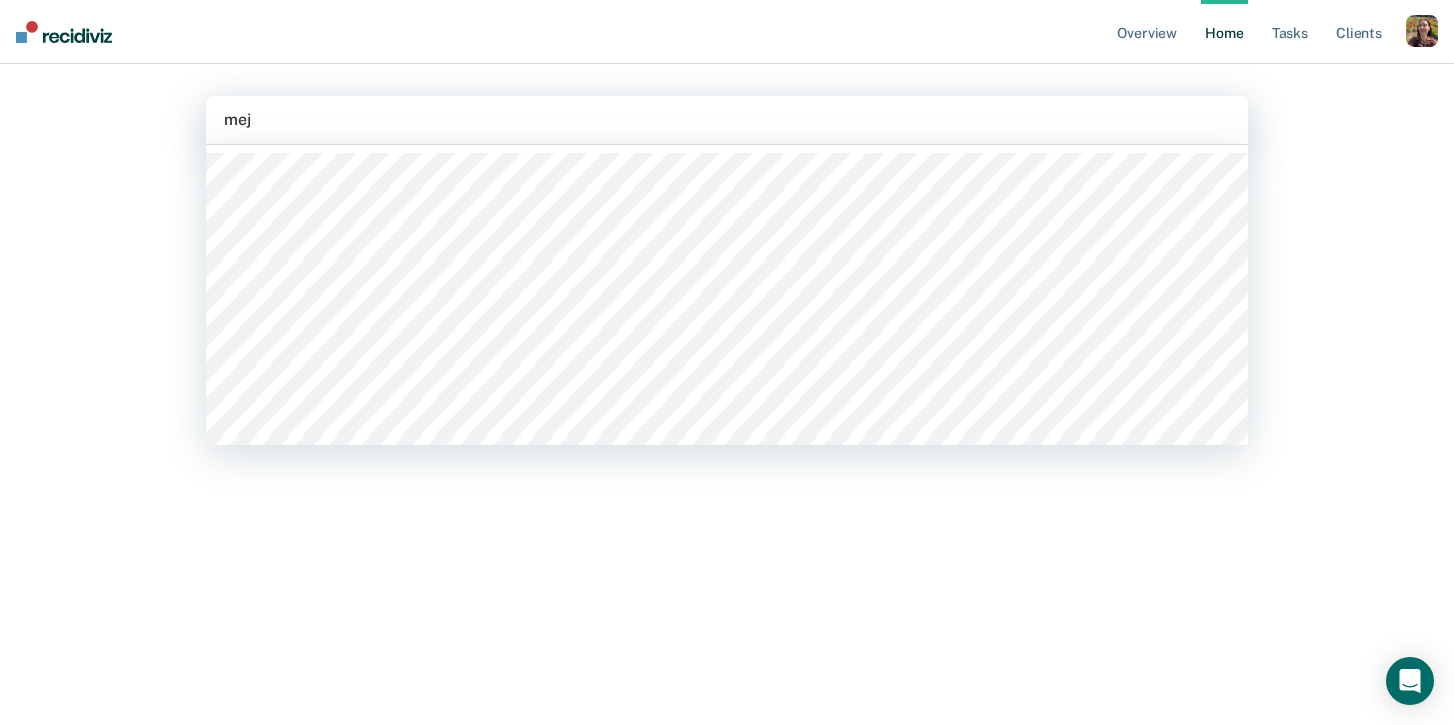 type on "meji" 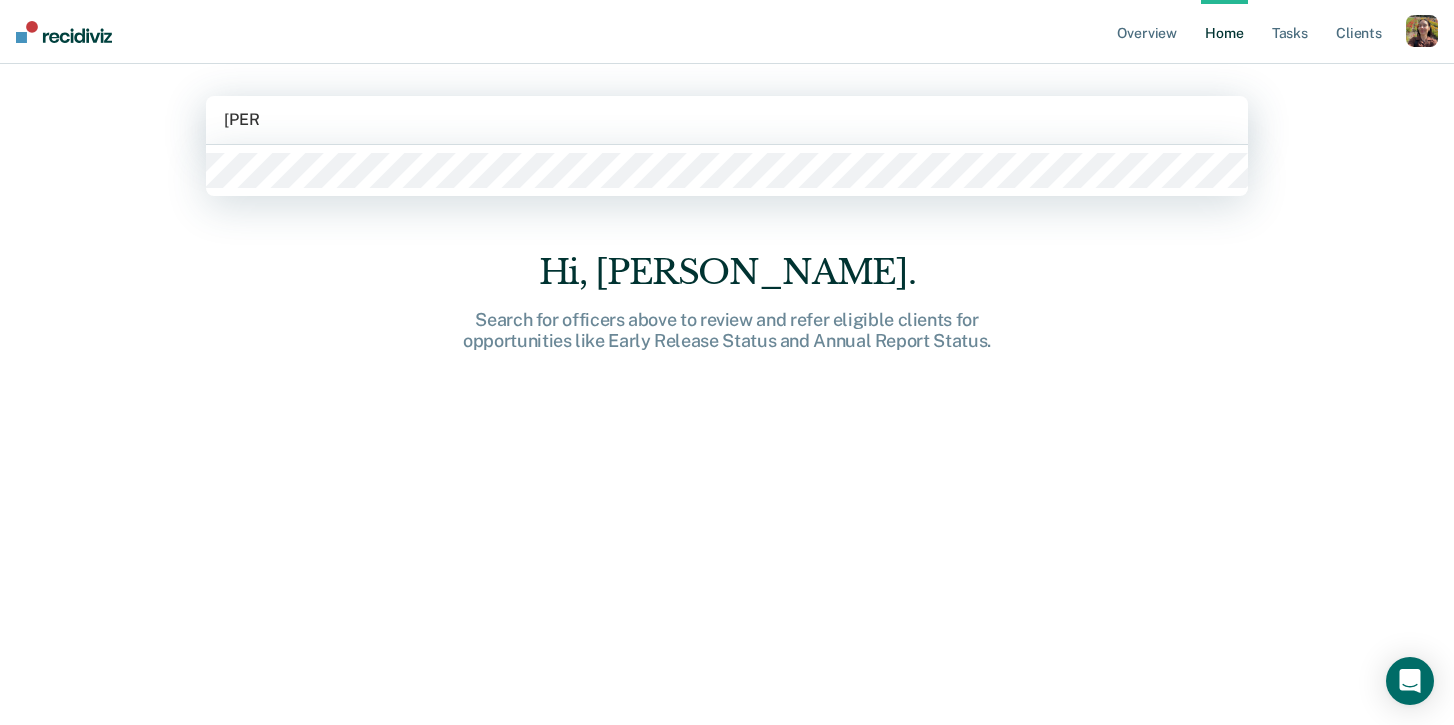 type on "clayto" 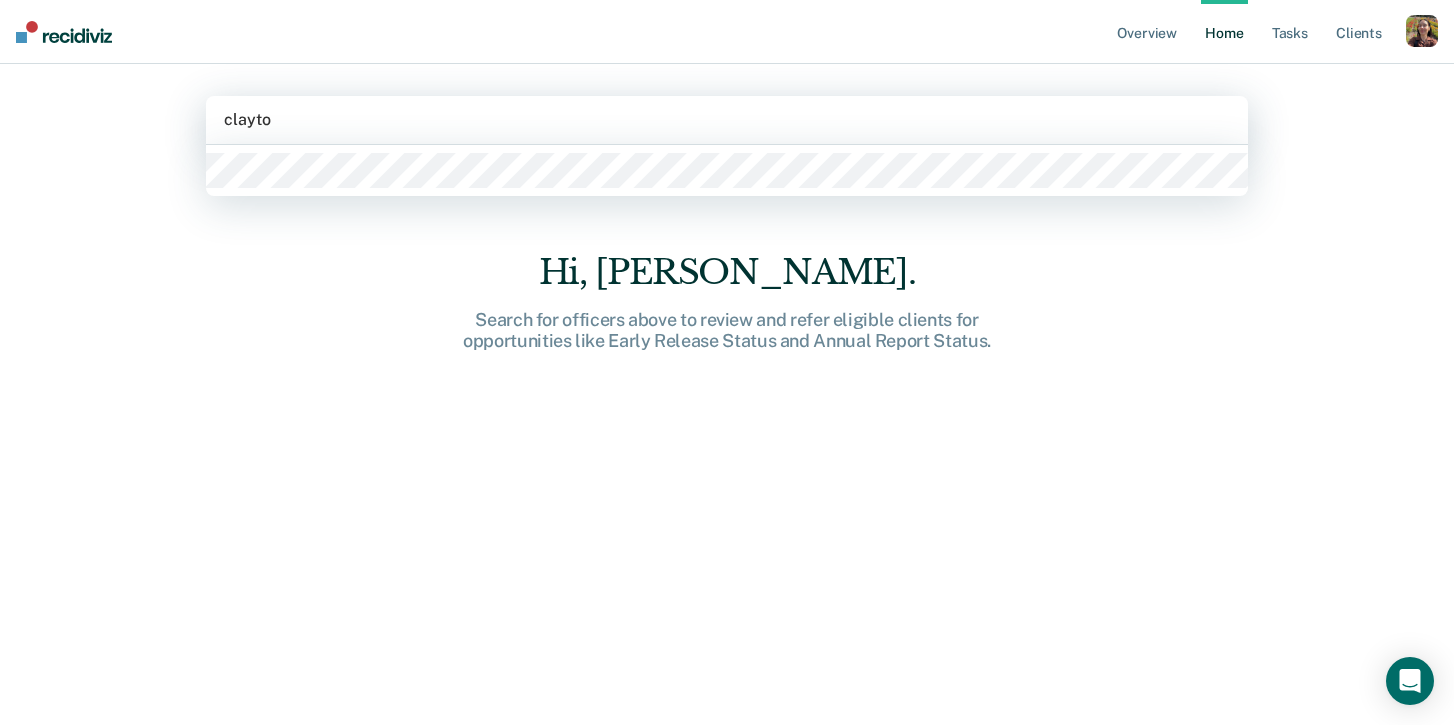 type 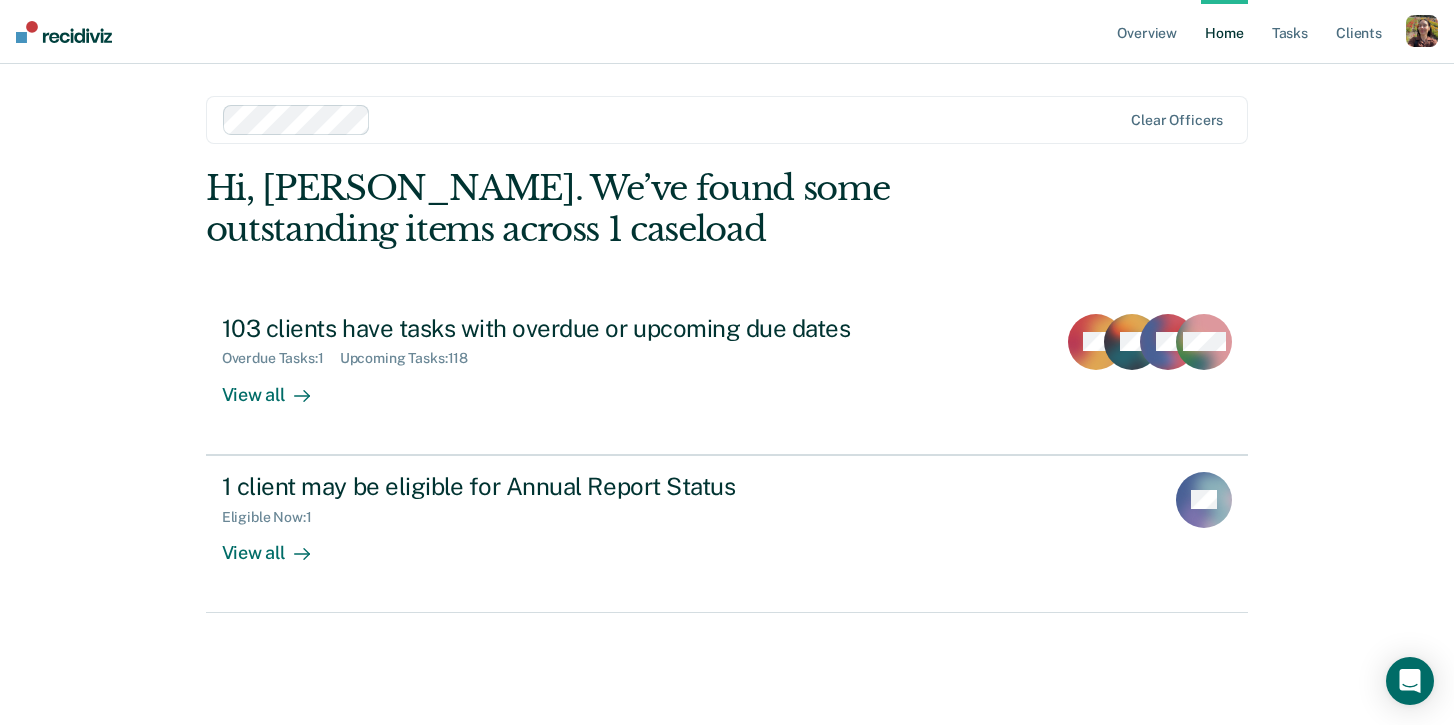 click at bounding box center [1422, 31] 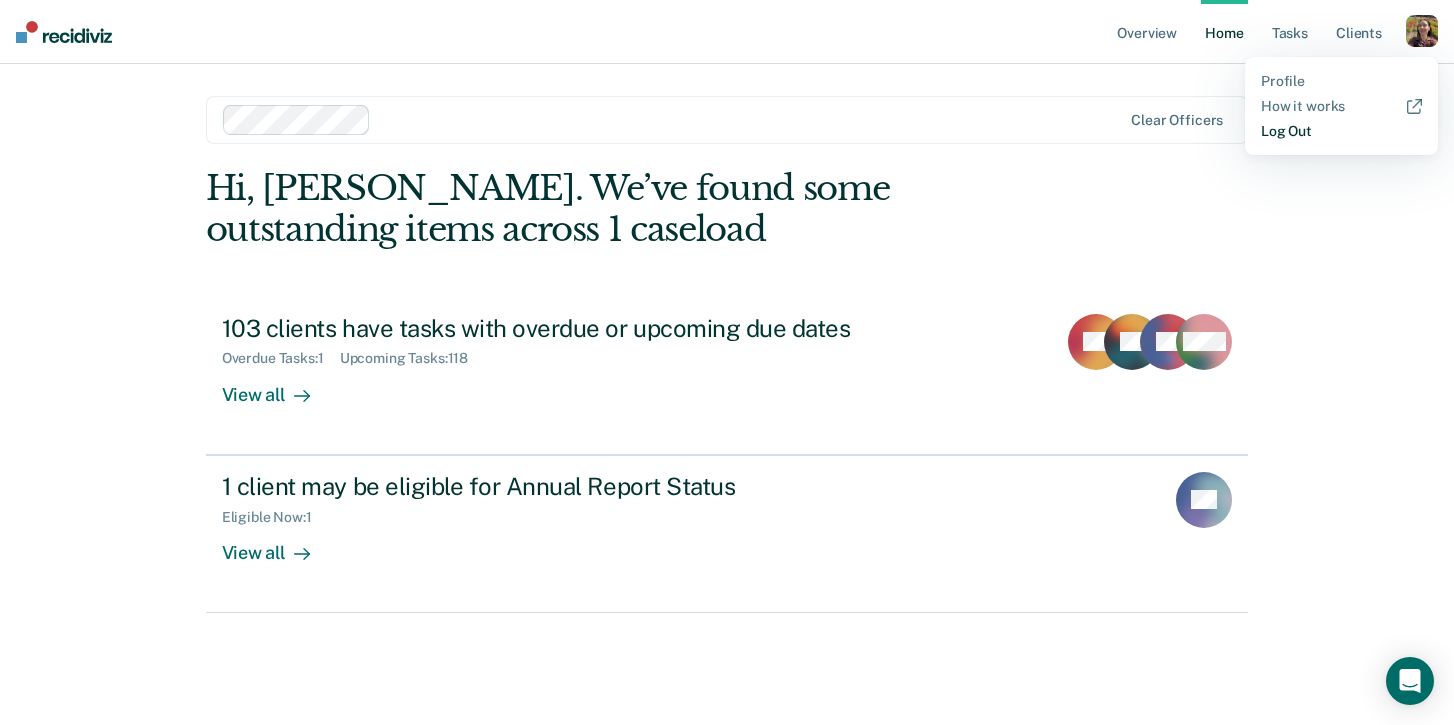 click on "Log Out" at bounding box center [1341, 131] 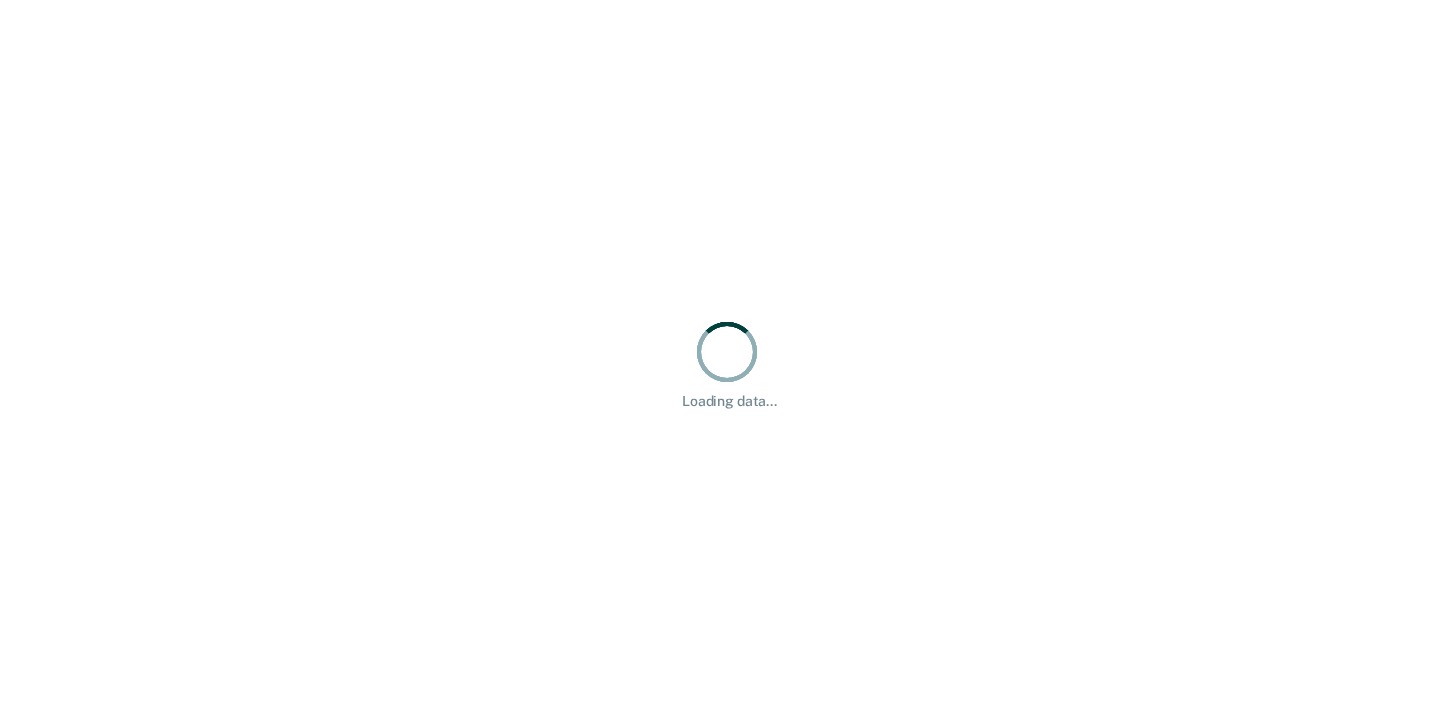 scroll, scrollTop: 0, scrollLeft: 0, axis: both 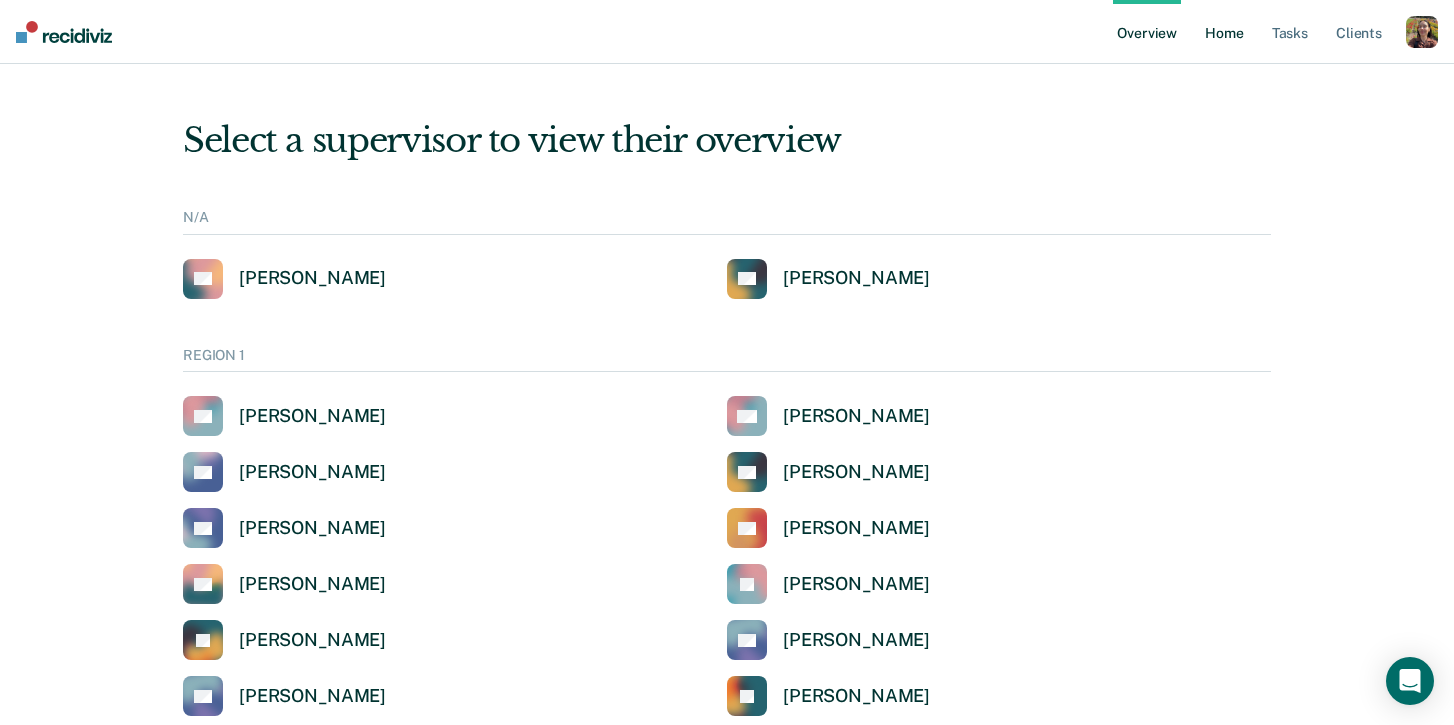click on "Home" at bounding box center [1224, 32] 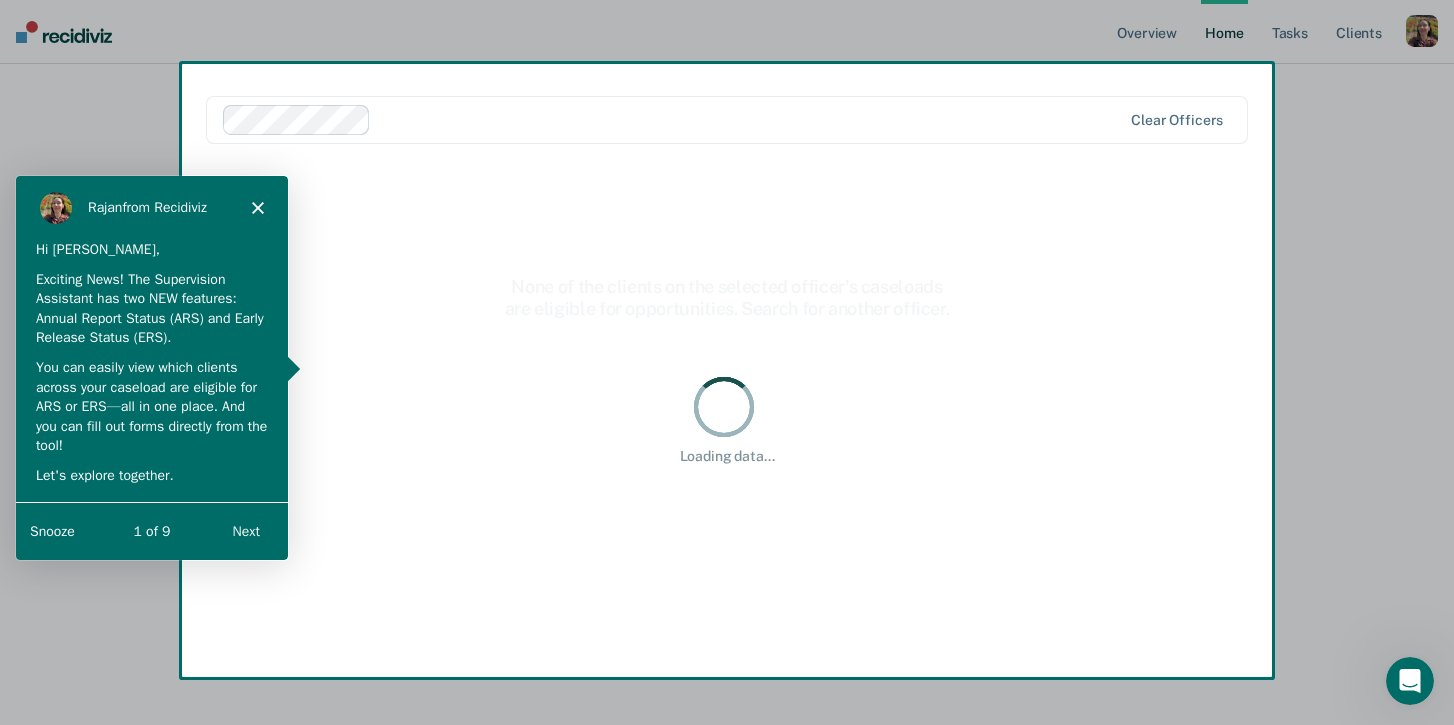 scroll, scrollTop: 0, scrollLeft: 0, axis: both 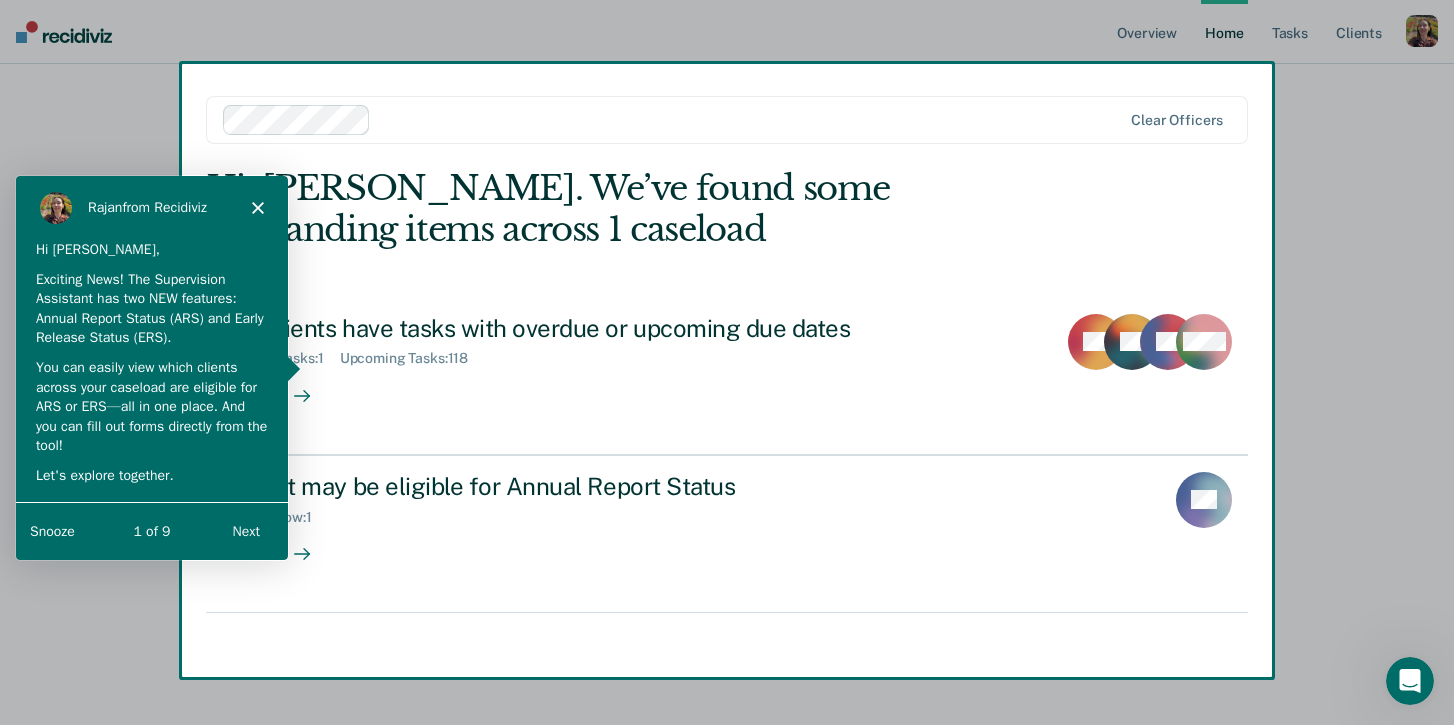 click on "Next" at bounding box center (245, 529) 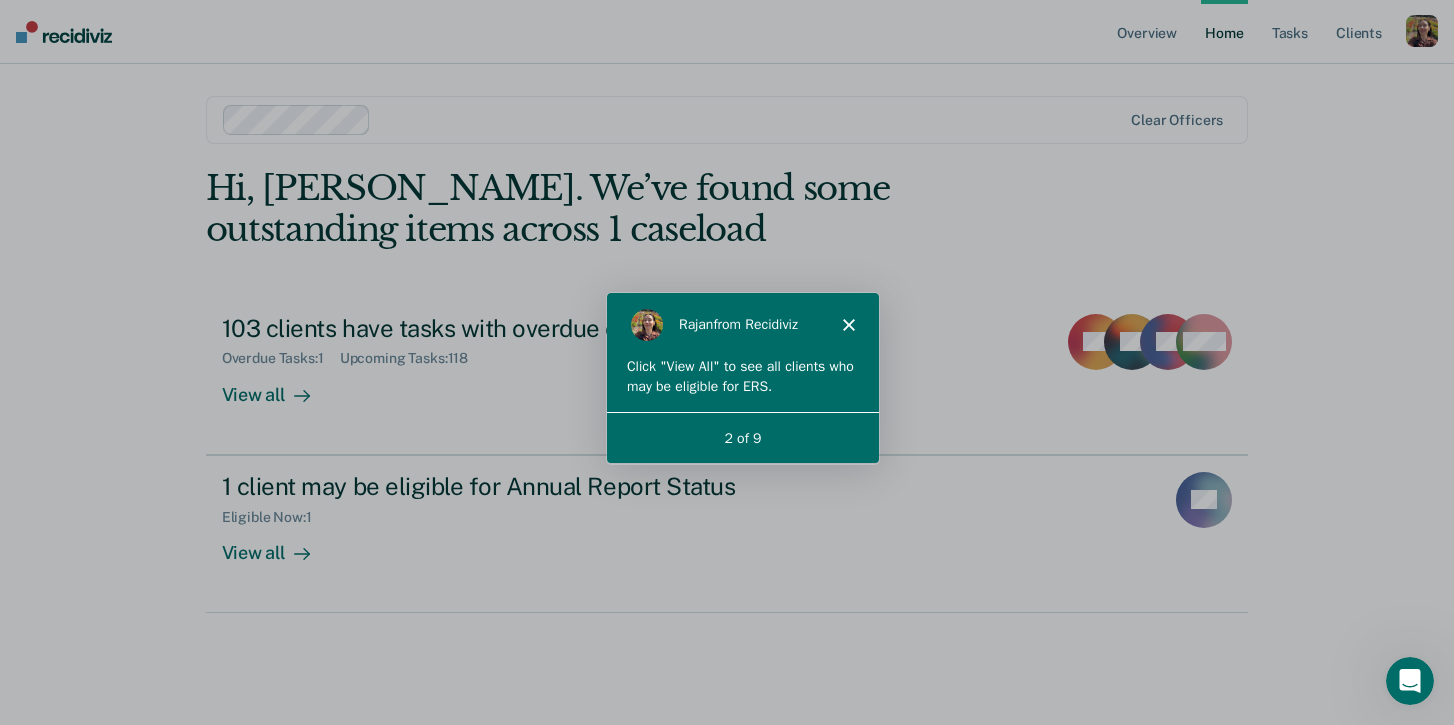 scroll, scrollTop: 0, scrollLeft: 0, axis: both 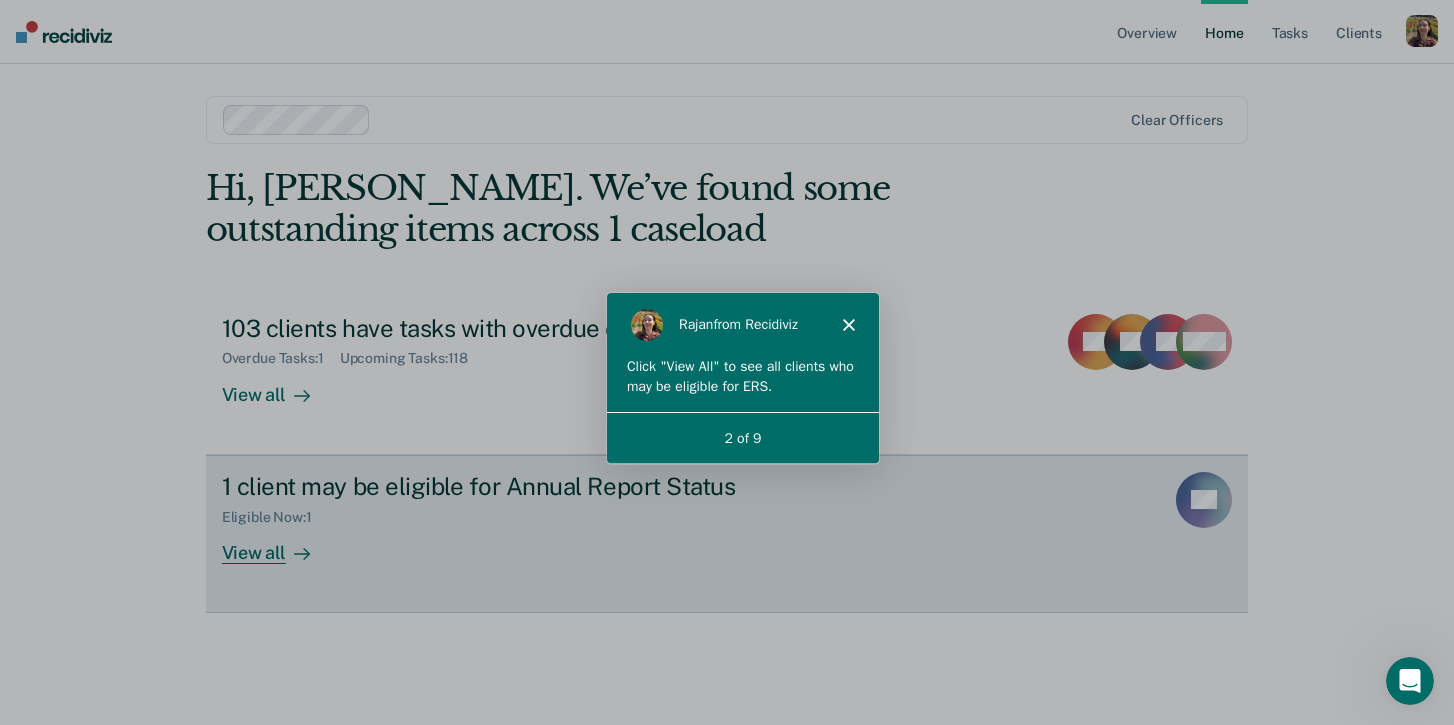 click on "View all" at bounding box center [278, 544] 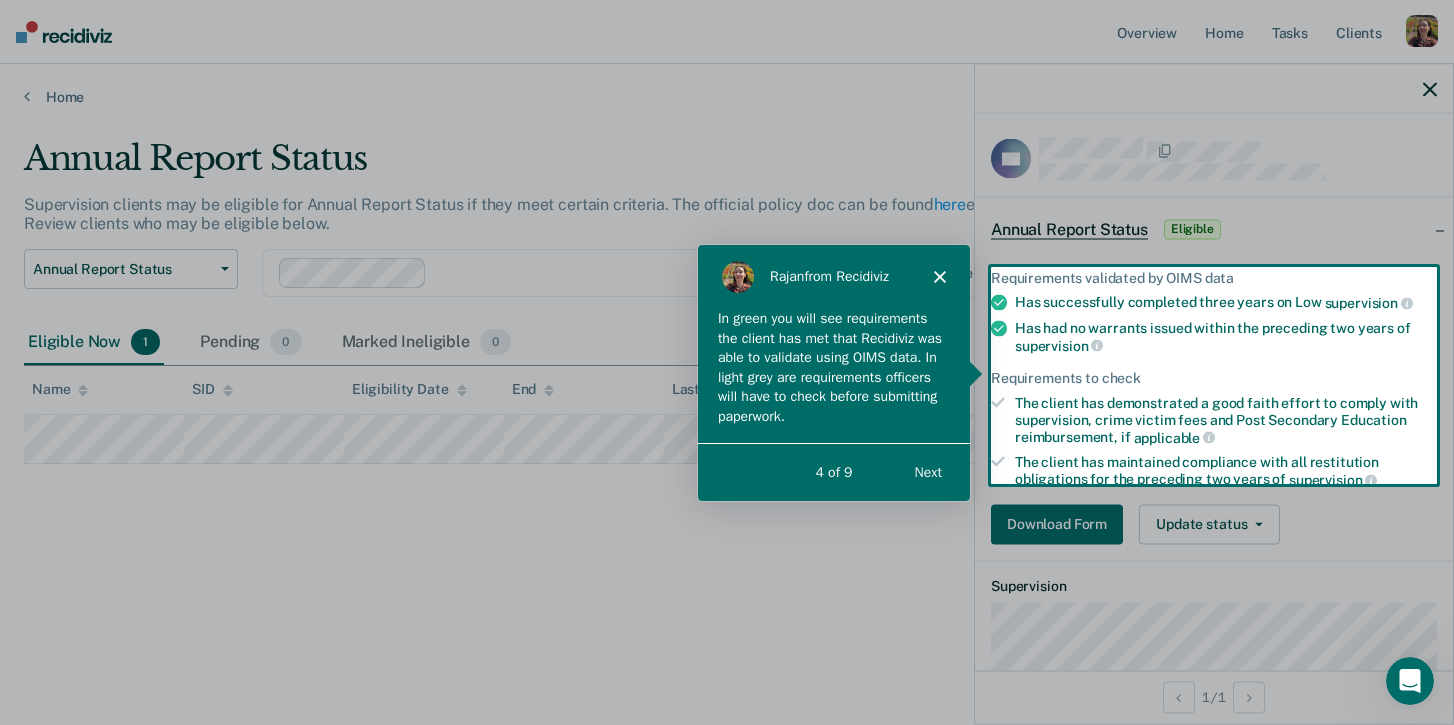 scroll, scrollTop: 0, scrollLeft: 0, axis: both 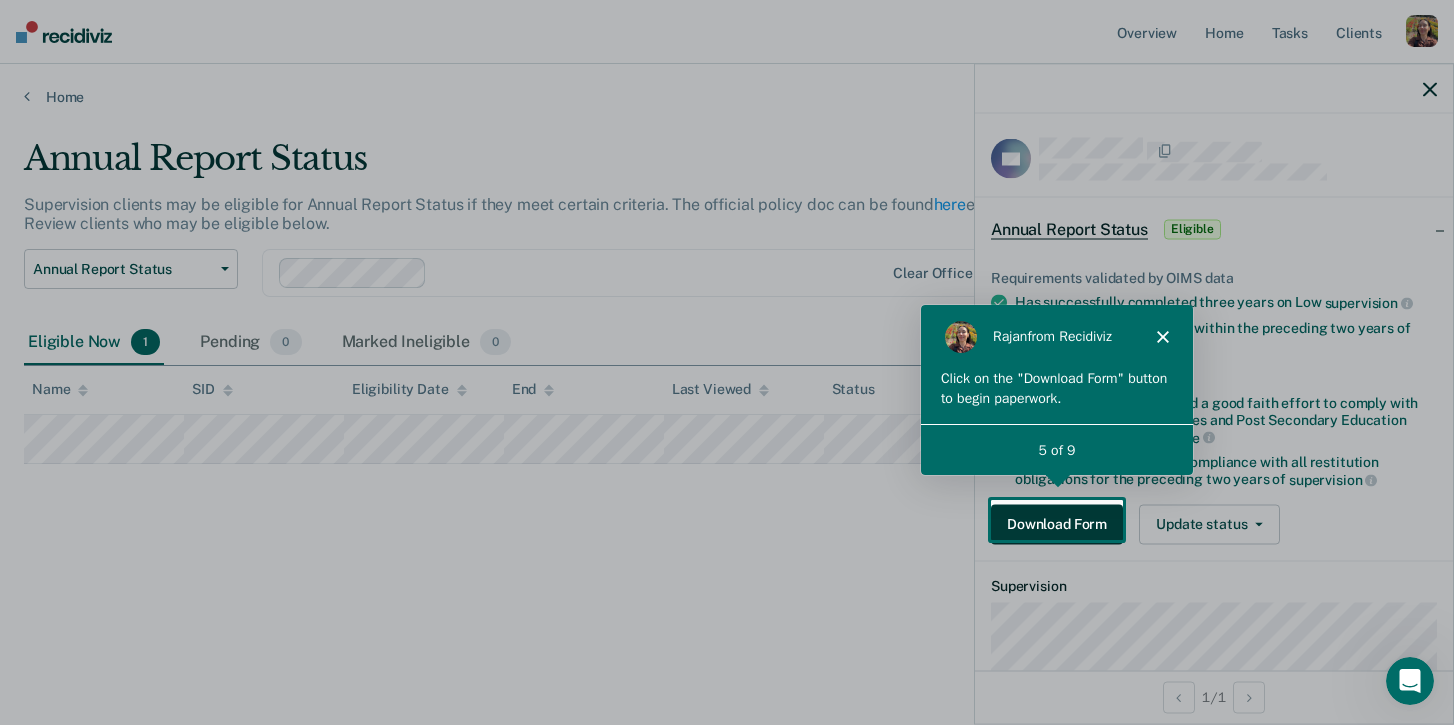 click on "Download Form" at bounding box center [1057, 524] 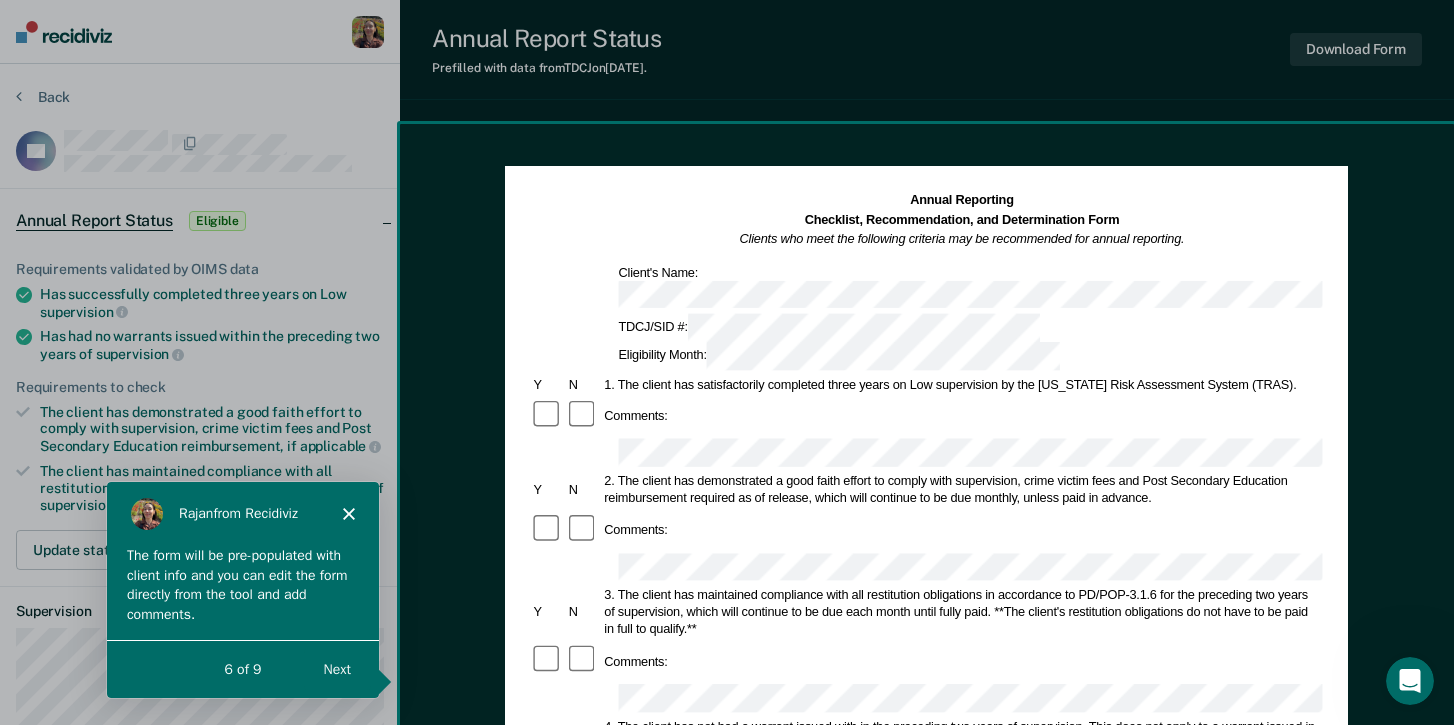 scroll, scrollTop: 0, scrollLeft: 0, axis: both 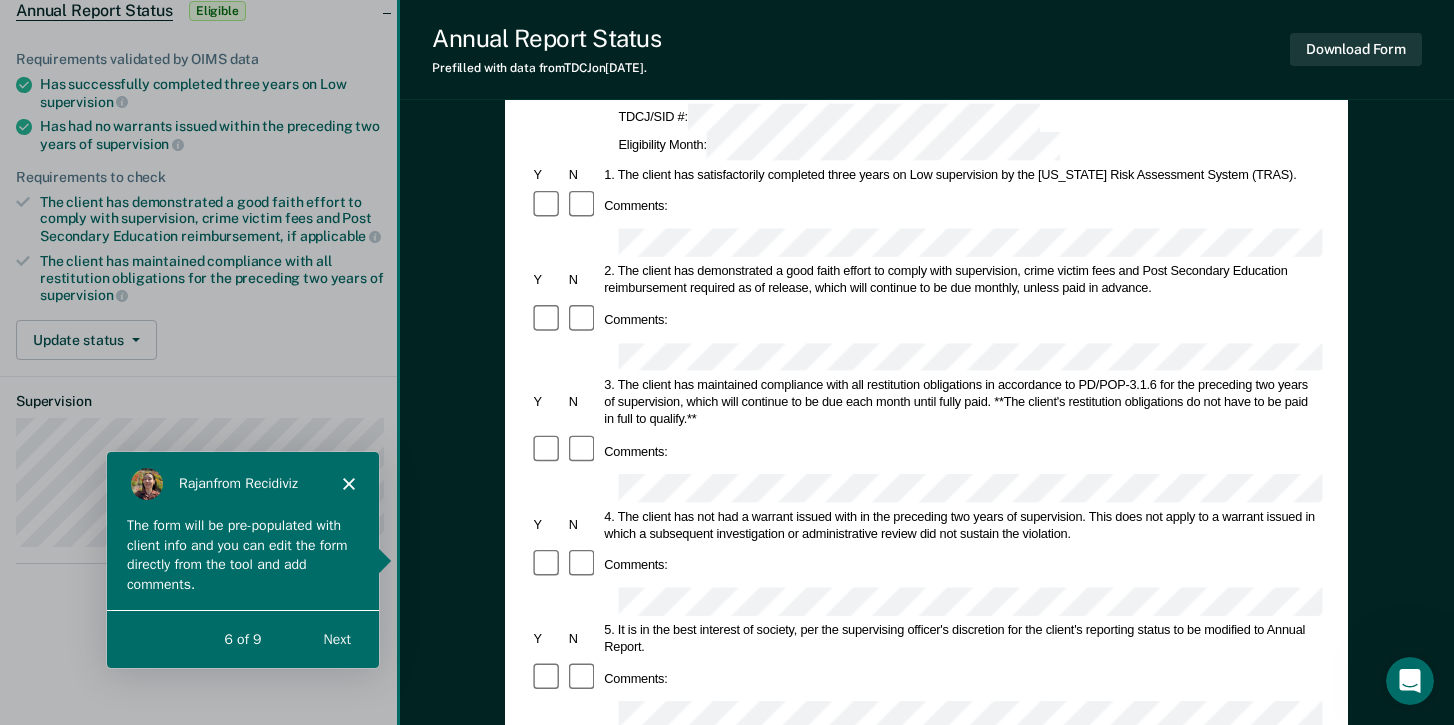 click on "Next" at bounding box center (336, 637) 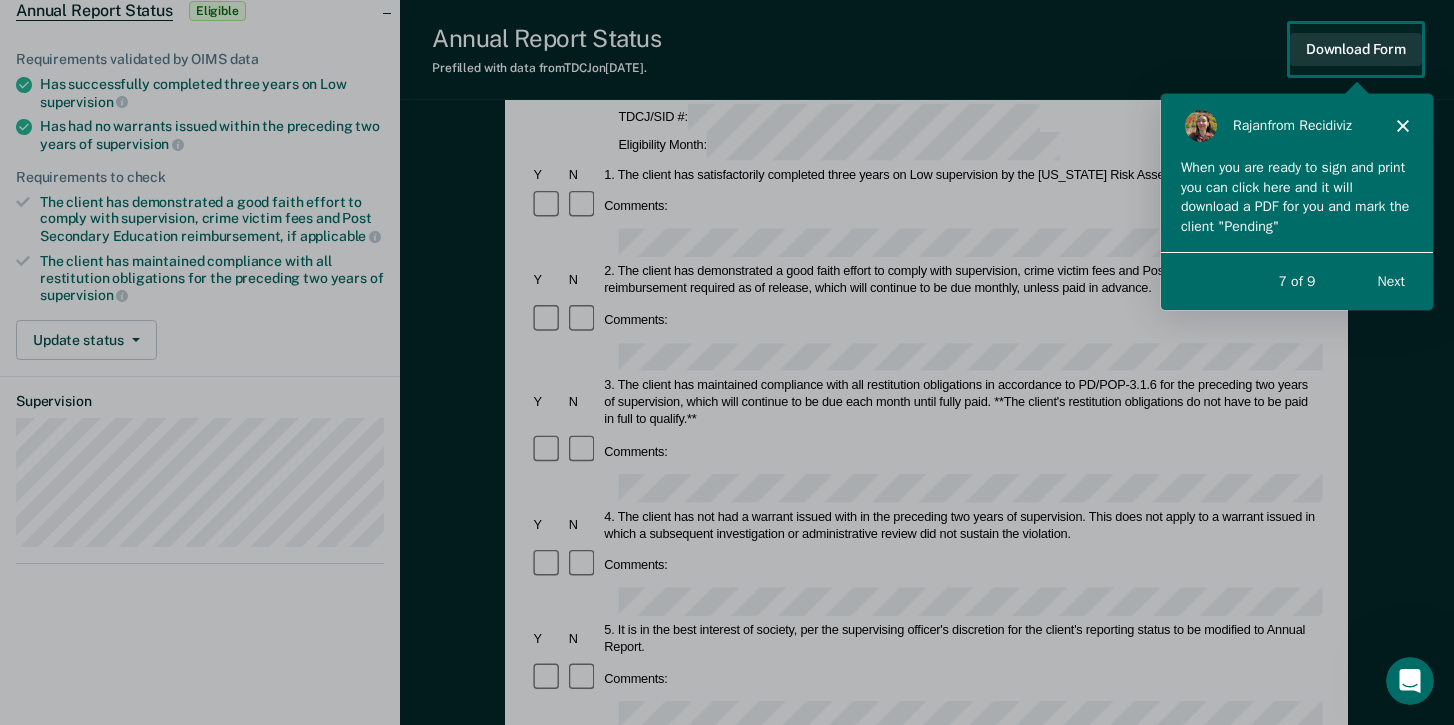 scroll, scrollTop: 0, scrollLeft: 0, axis: both 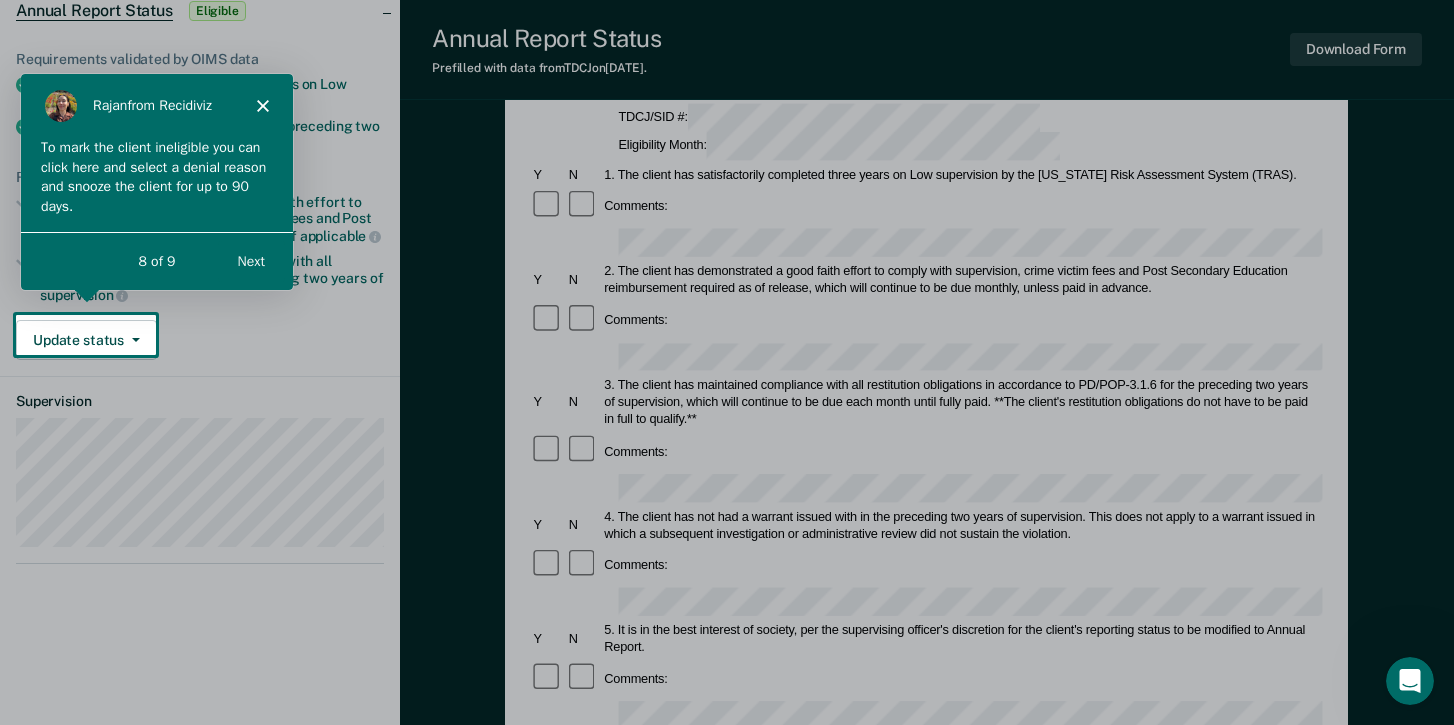 click on "Next" at bounding box center [250, 259] 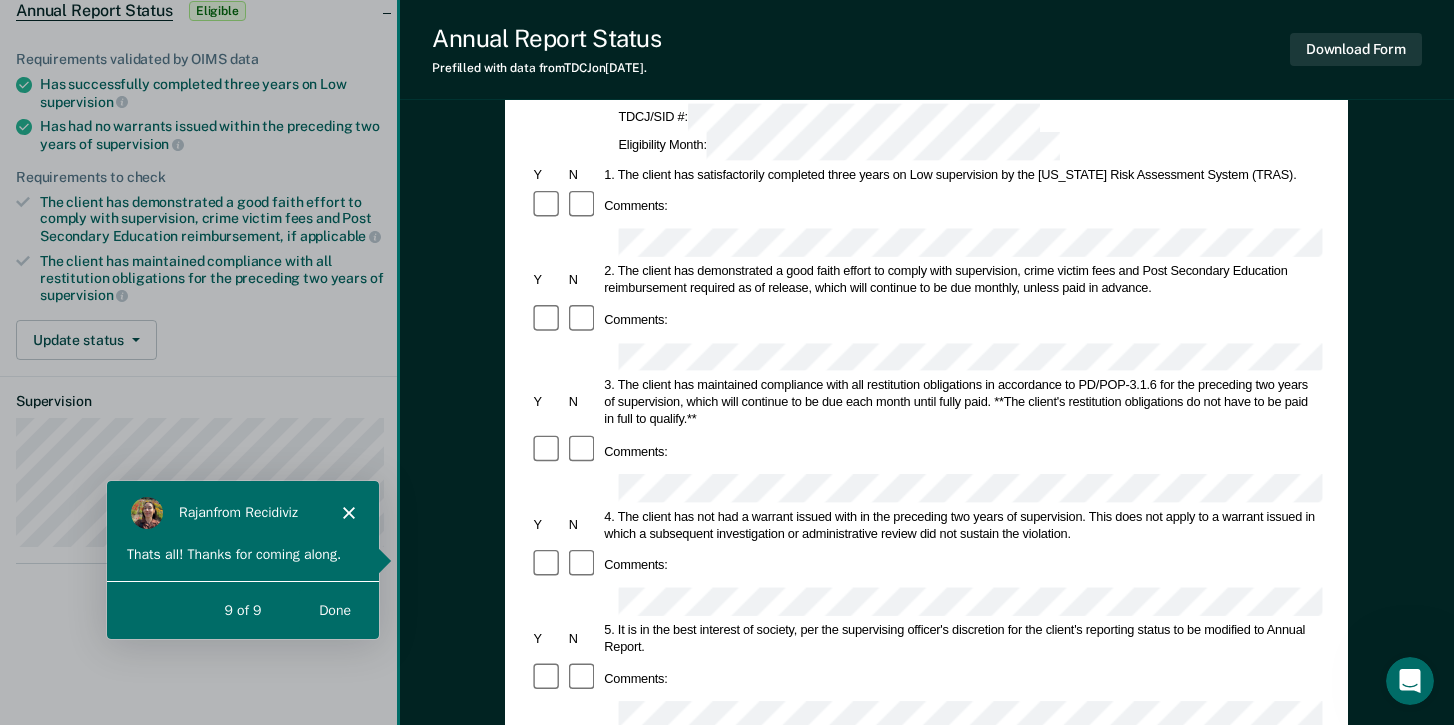 scroll, scrollTop: 0, scrollLeft: 0, axis: both 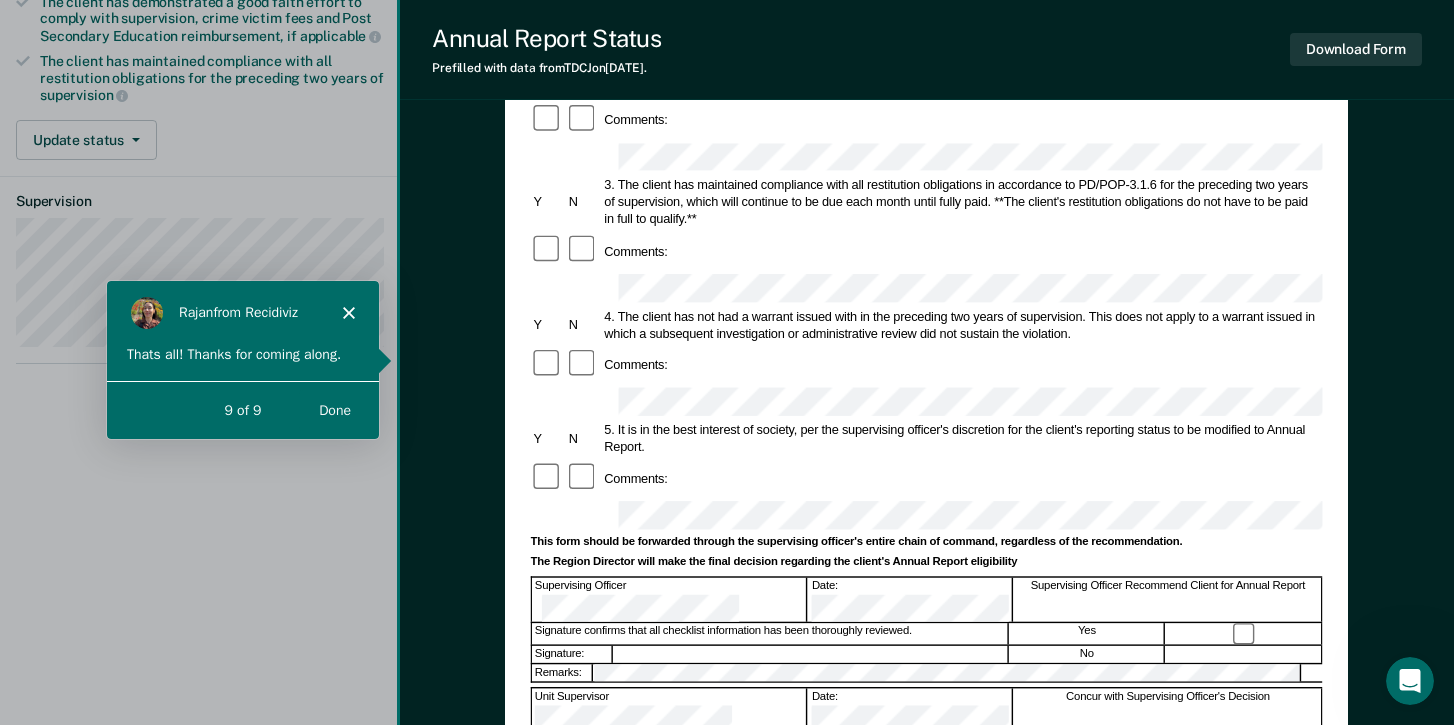 click on "Done" at bounding box center (334, 408) 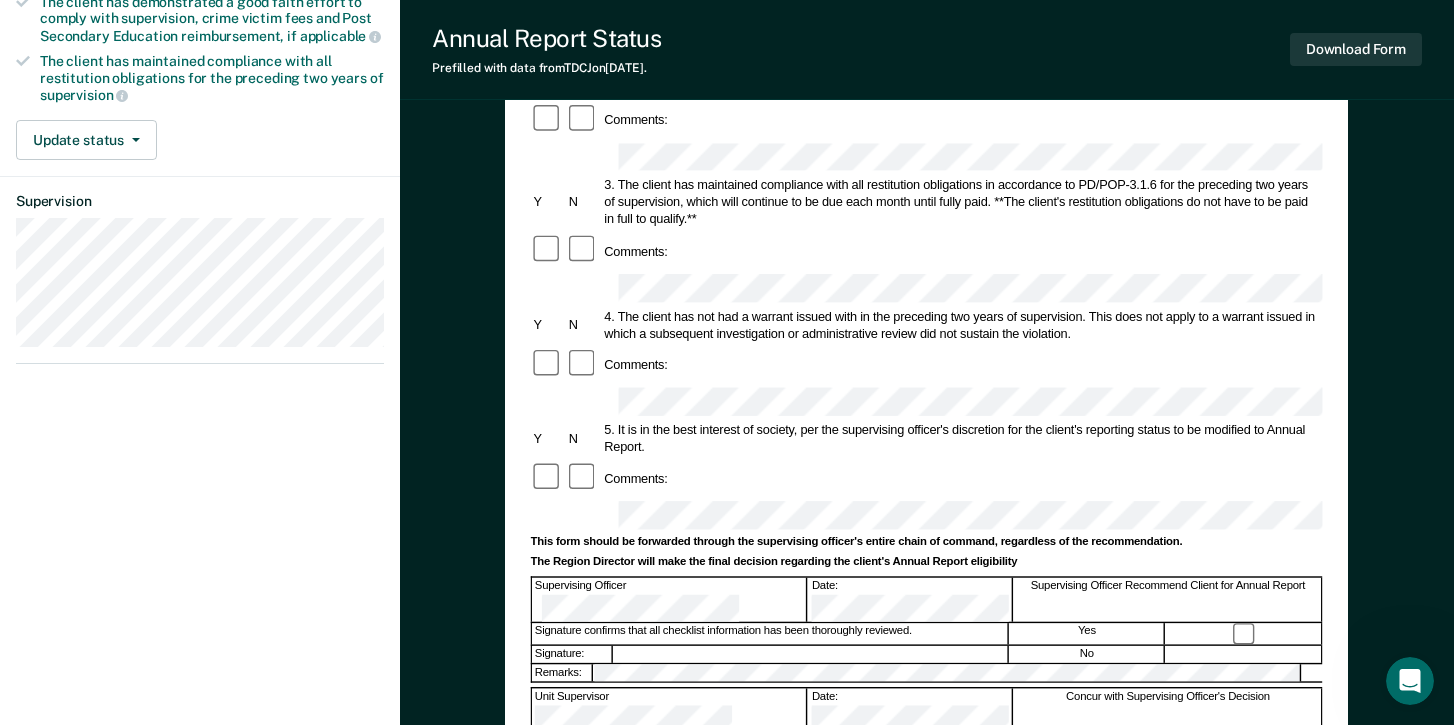 scroll, scrollTop: 0, scrollLeft: 0, axis: both 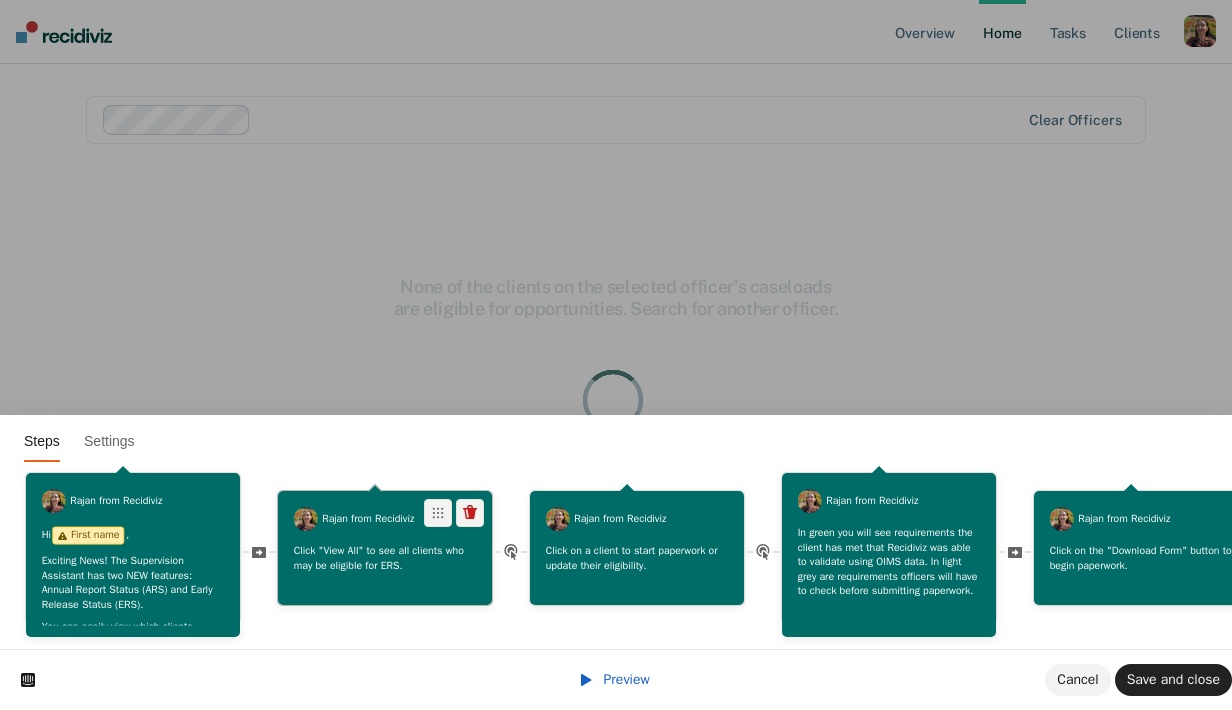 click on "Click "View All" to see all clients who may be eligible for ERS." at bounding box center [385, 557] 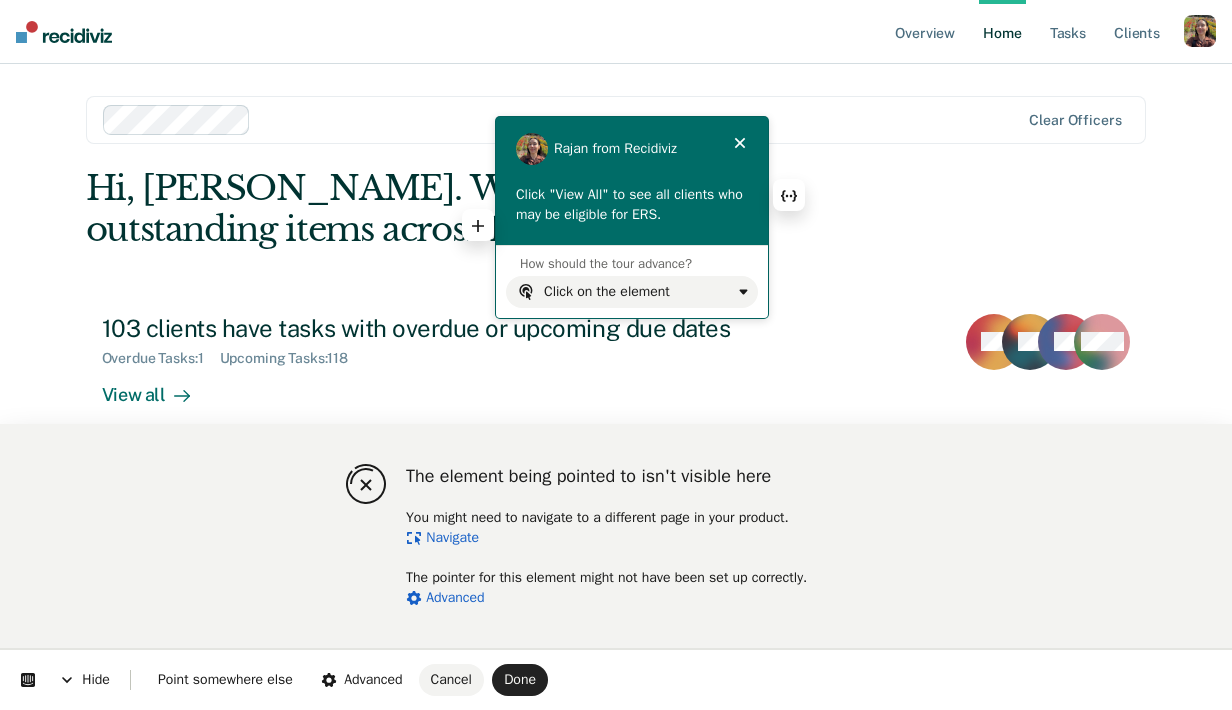 click on "Click "View All" to see all clients who may be eligible for ERS." at bounding box center (632, 215) 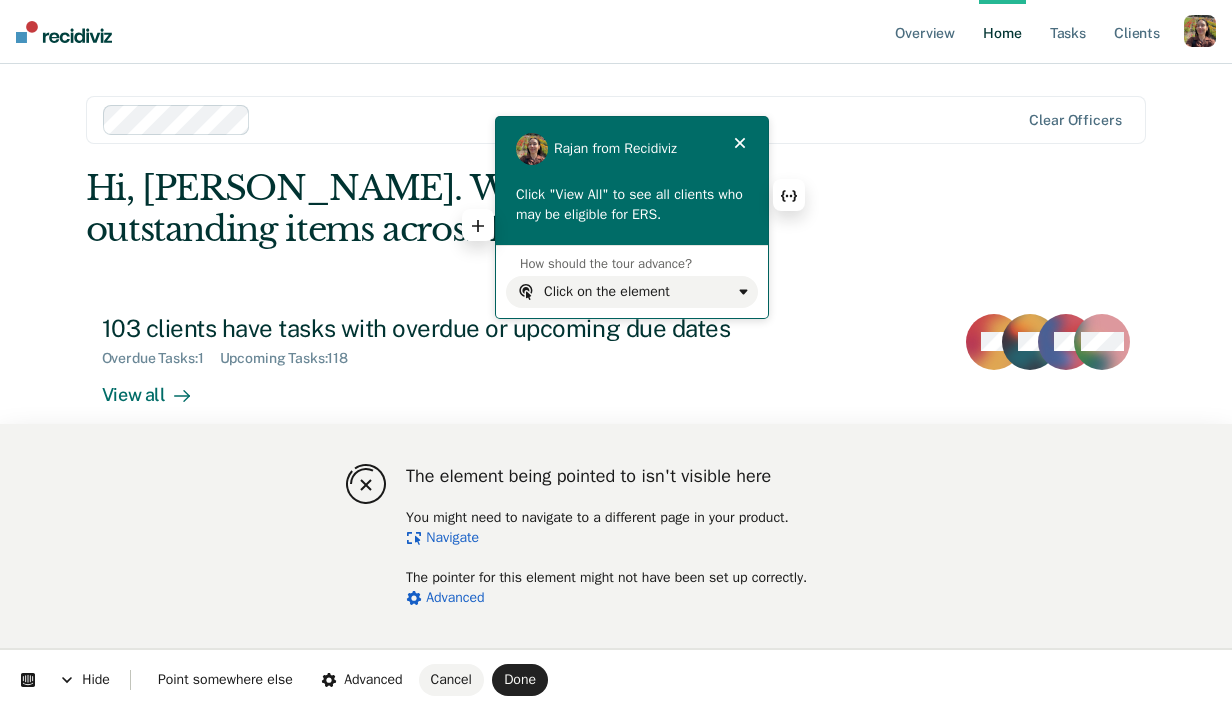 click on "Click "View All" to see all clients who may be eligible for ERS." at bounding box center [632, 204] 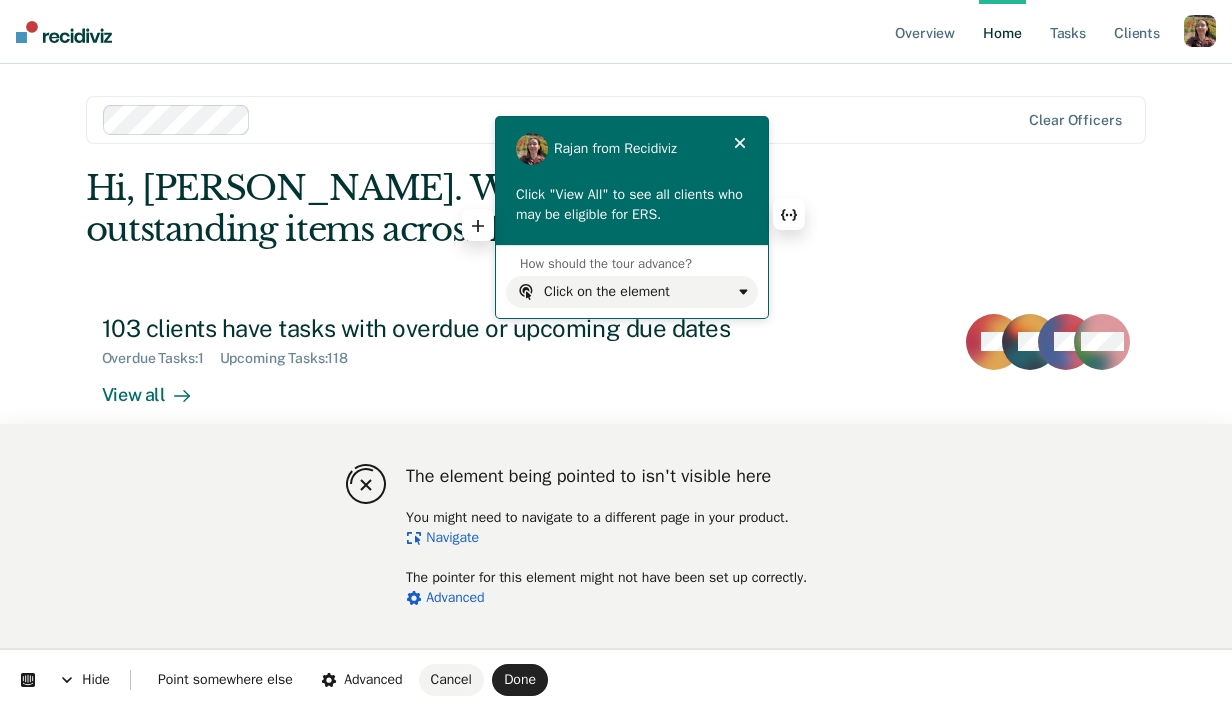click on "Click "View All" to see all clients who may be eligible for ERS." at bounding box center [632, 204] 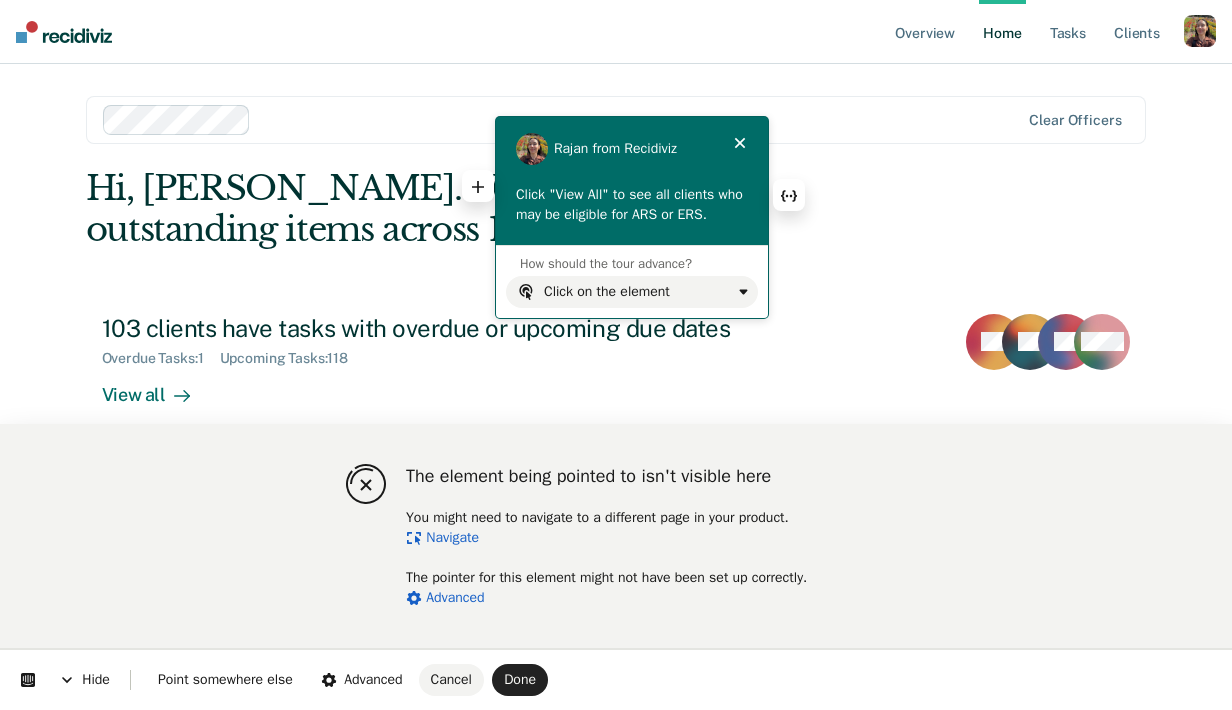 click on "Click "View All" to see all clients who may be eligible for ARS or ERS." at bounding box center (632, 204) 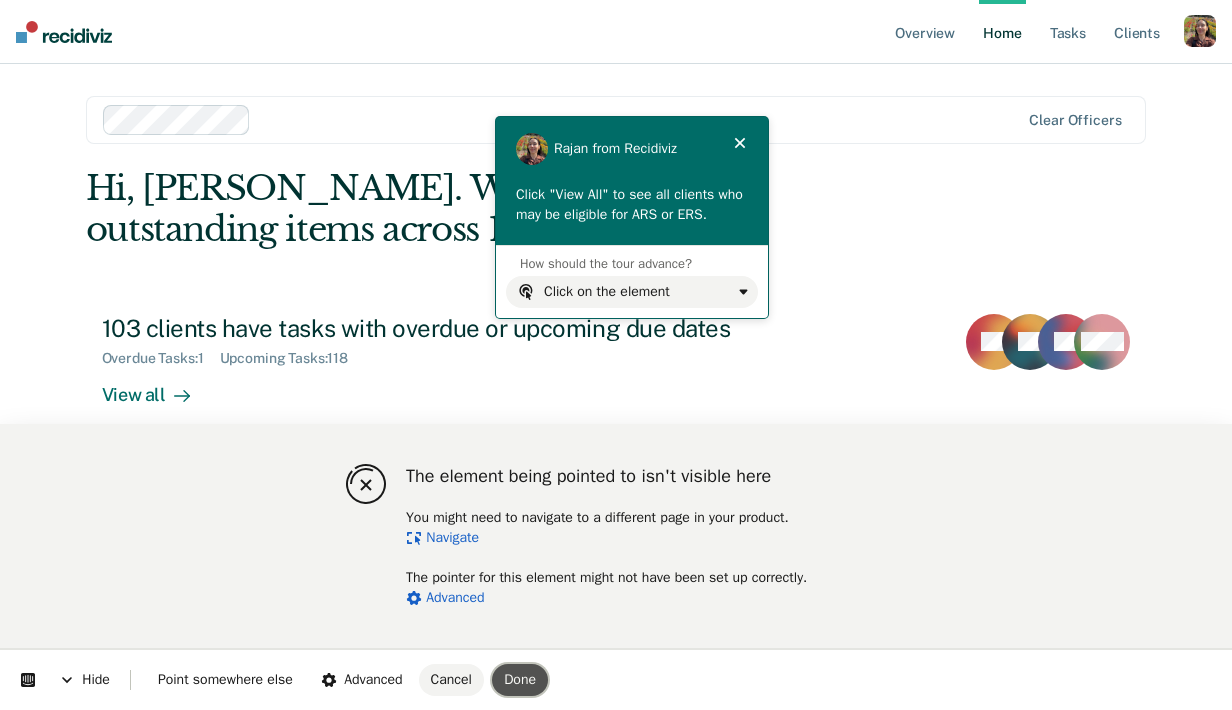 click on "Done" at bounding box center [520, 679] 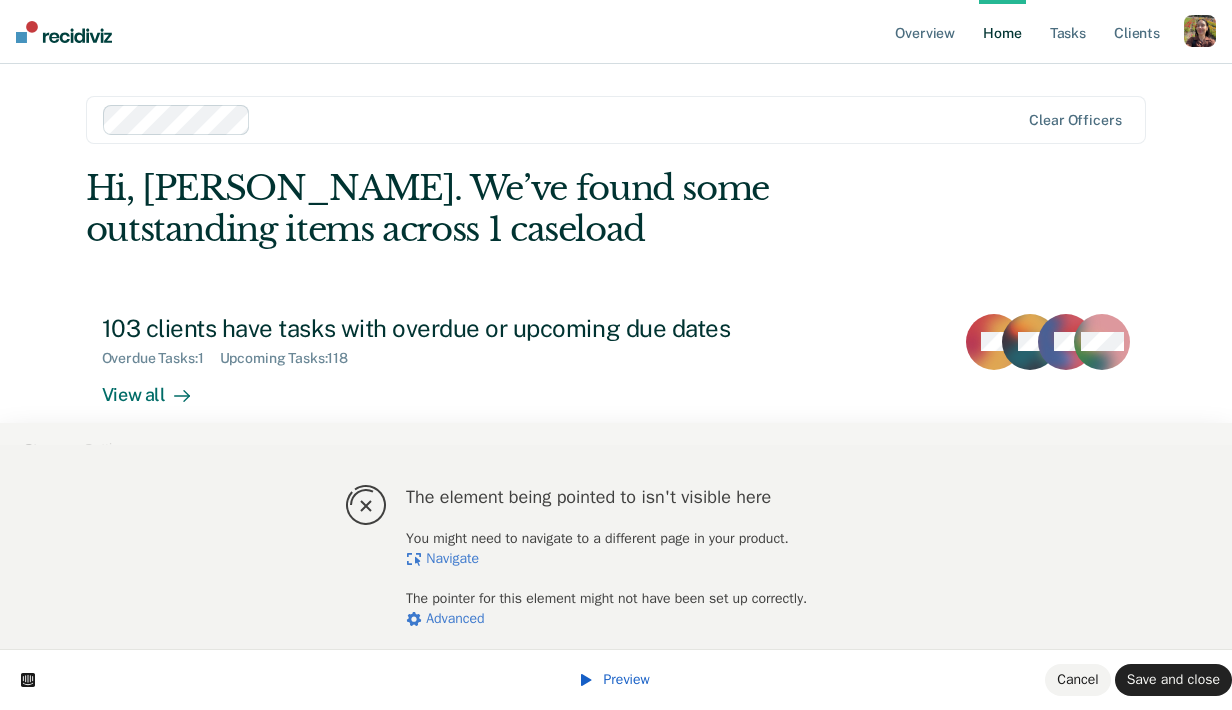 scroll, scrollTop: 57, scrollLeft: 0, axis: vertical 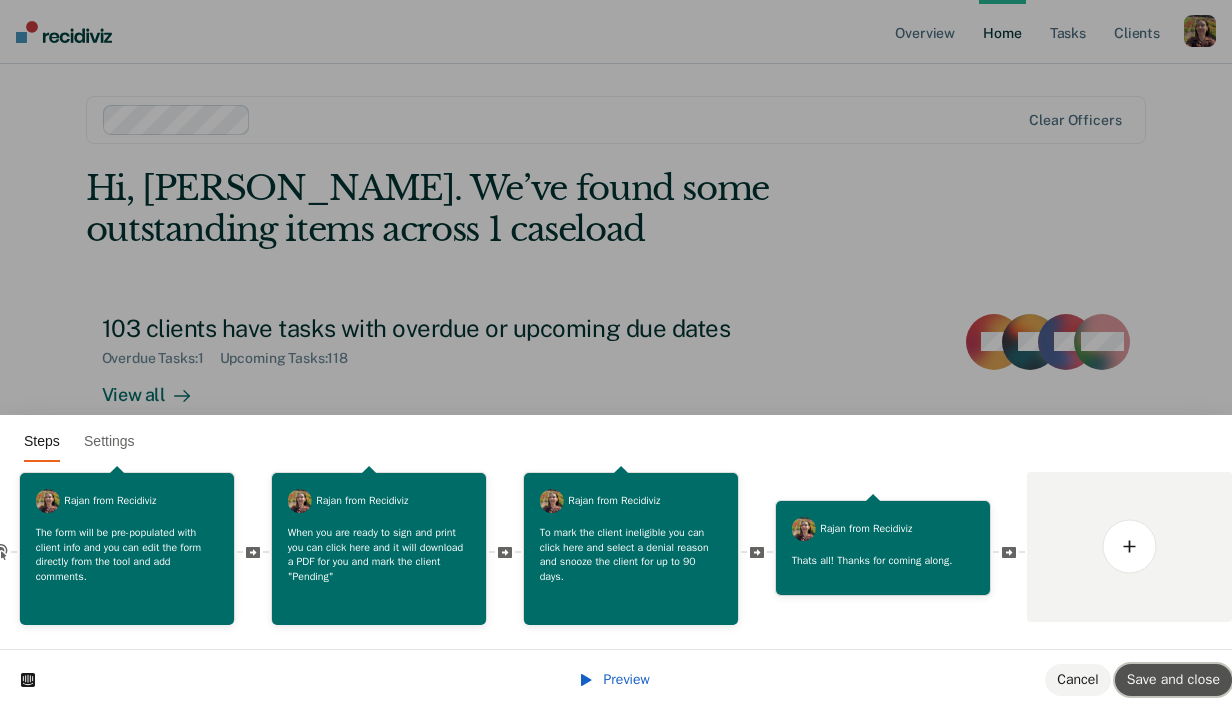 click on "Save and close" at bounding box center [1173, 679] 